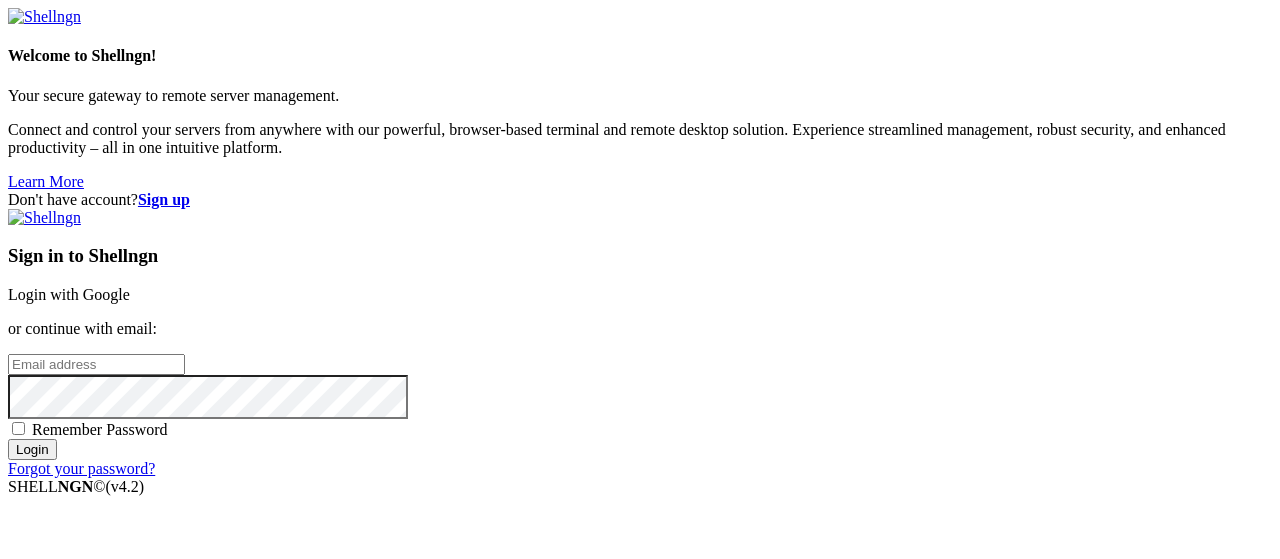 scroll, scrollTop: 0, scrollLeft: 0, axis: both 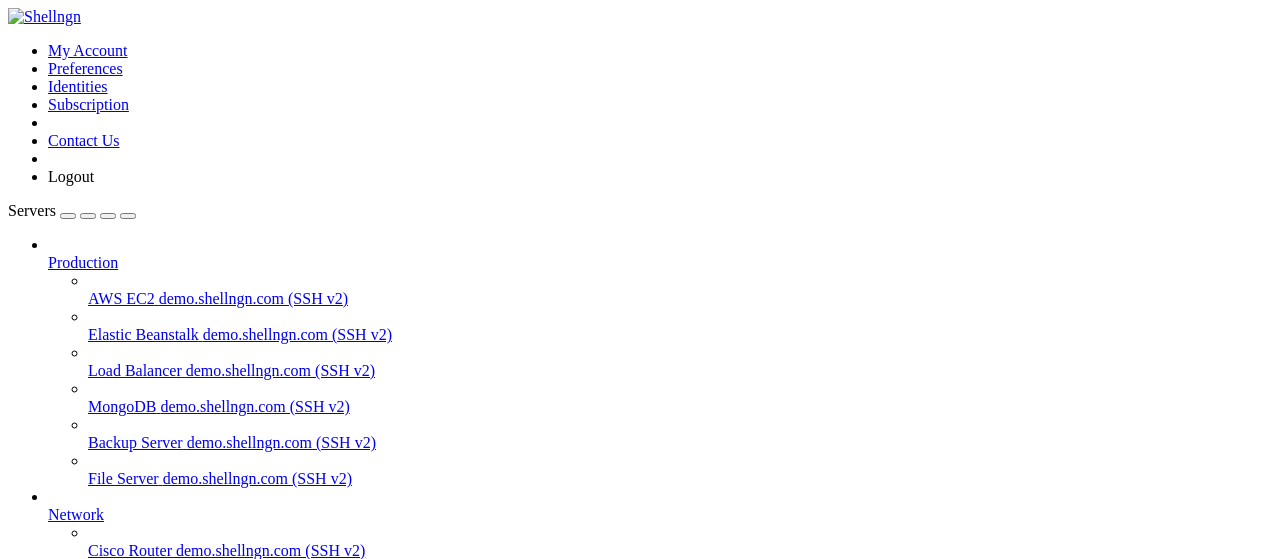 click on "Properties" at bounding box center [80, 1122] 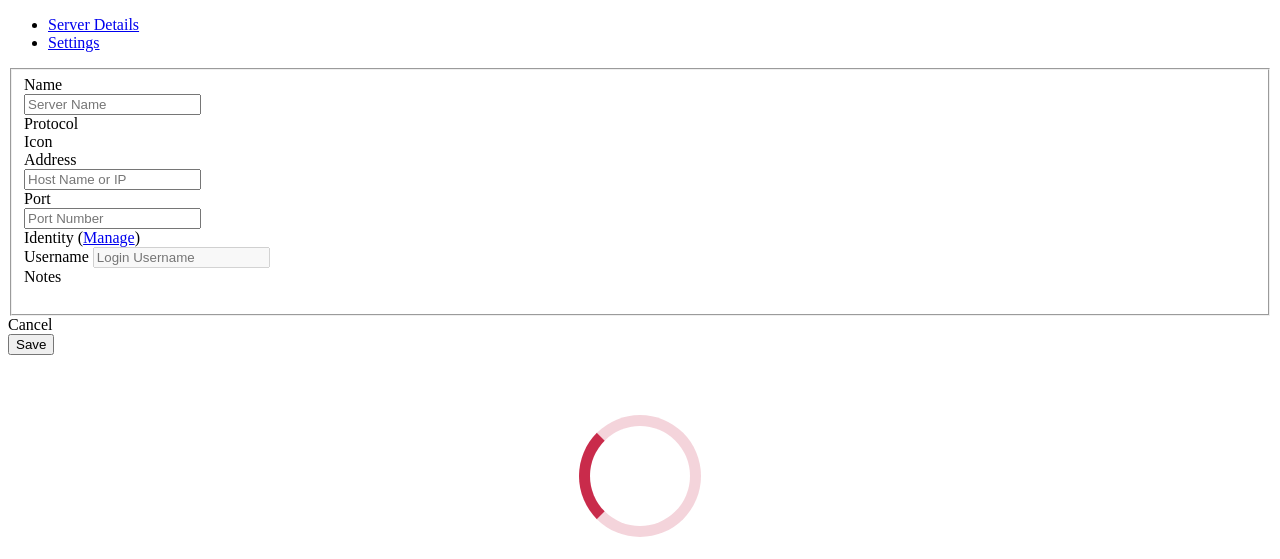 type on "ботики" 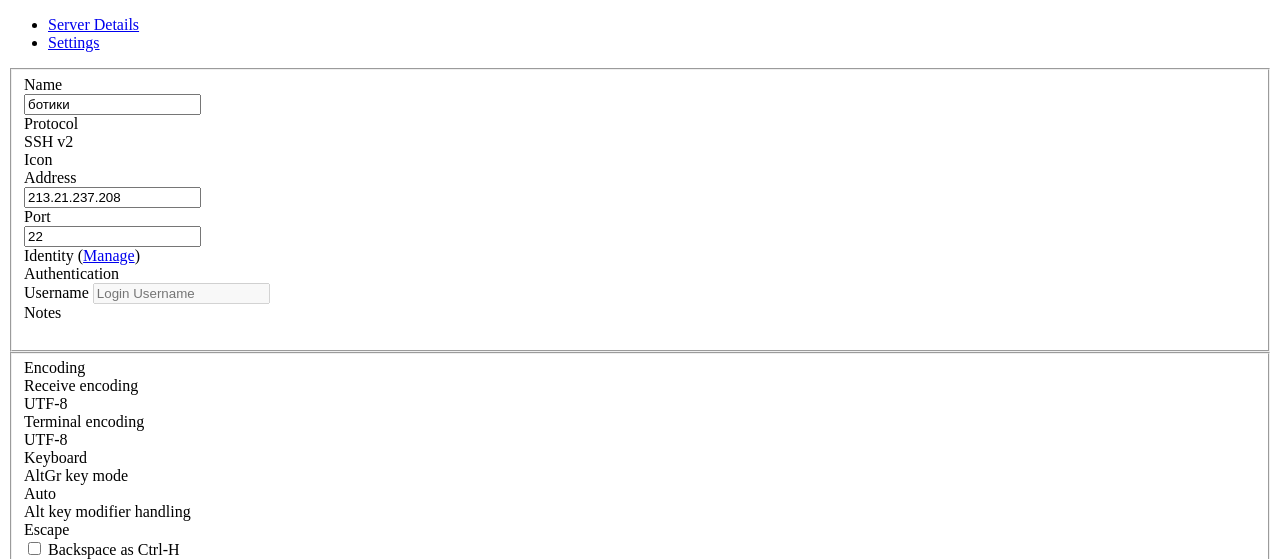 type on "root" 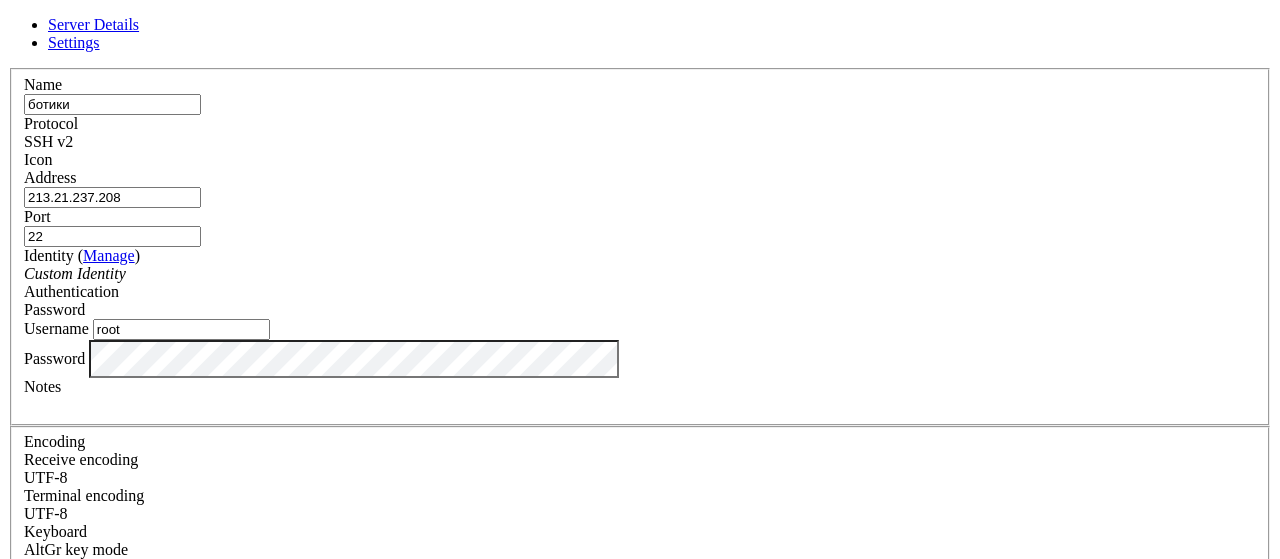 drag, startPoint x: 489, startPoint y: 216, endPoint x: 319, endPoint y: 219, distance: 170.02647 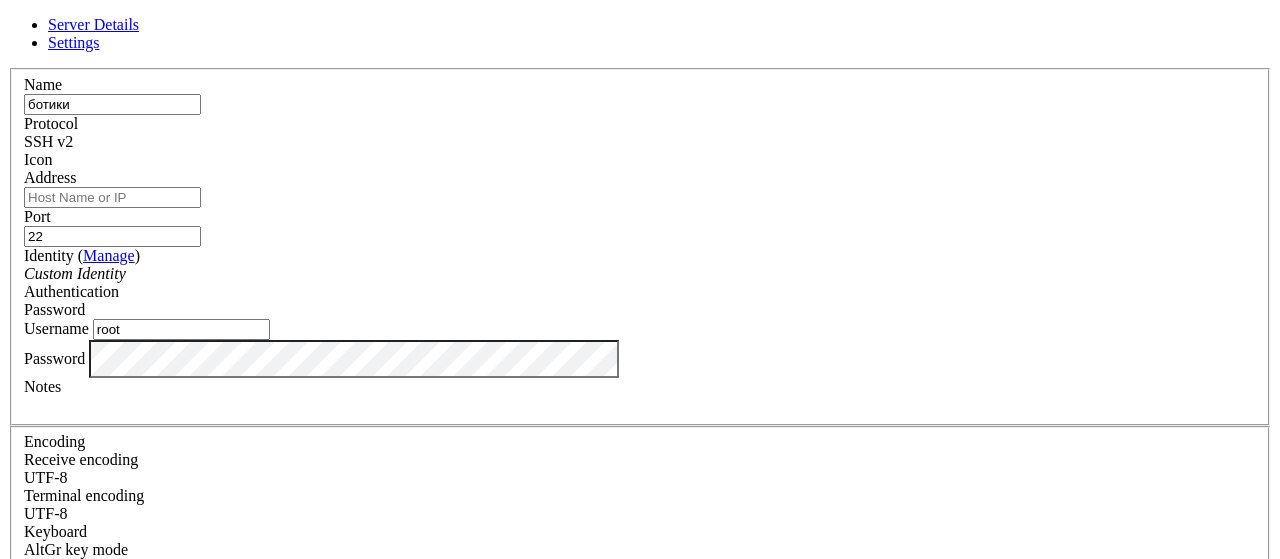 paste on "[IP_ADDRESS]" 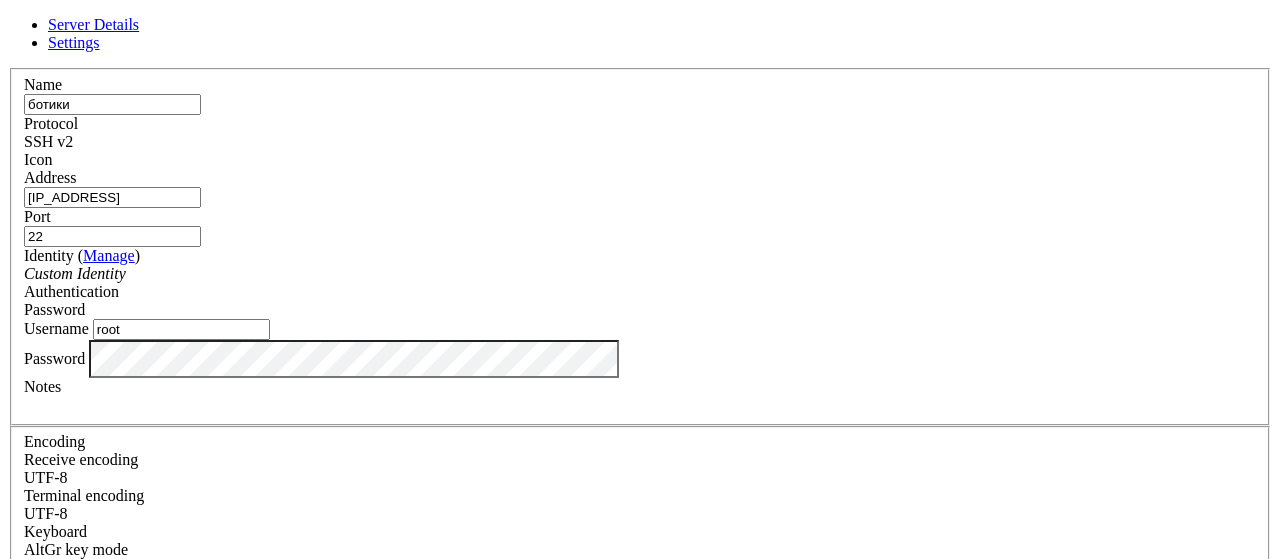 type on "[IP_ADDRESS]" 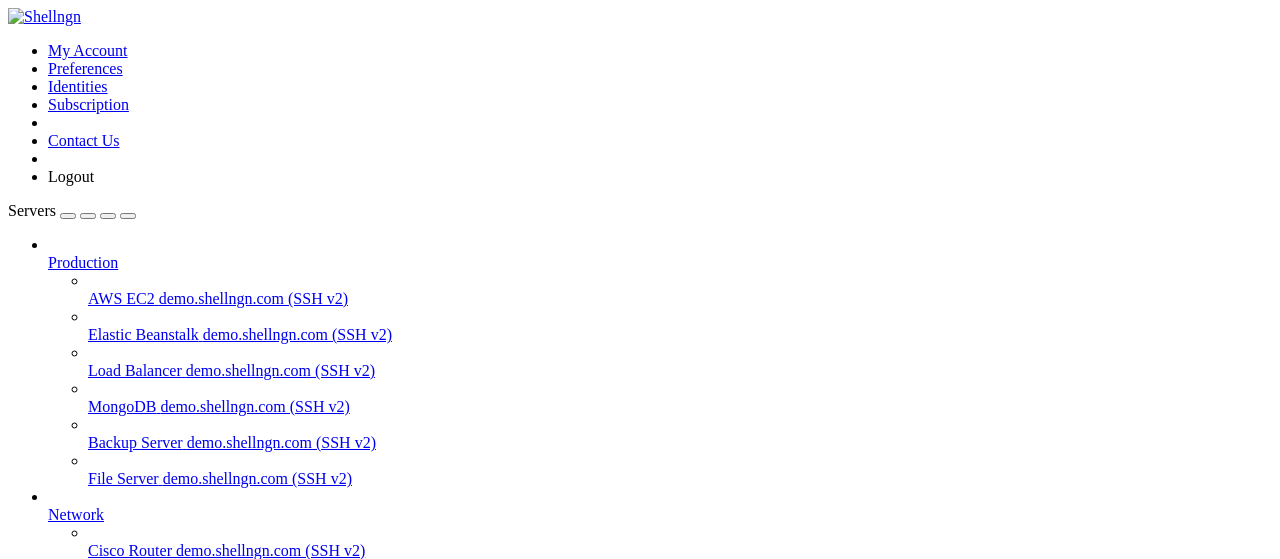 click on "[IP_ADDRESS] (SSH v2)" at bounding box center (185, 766) 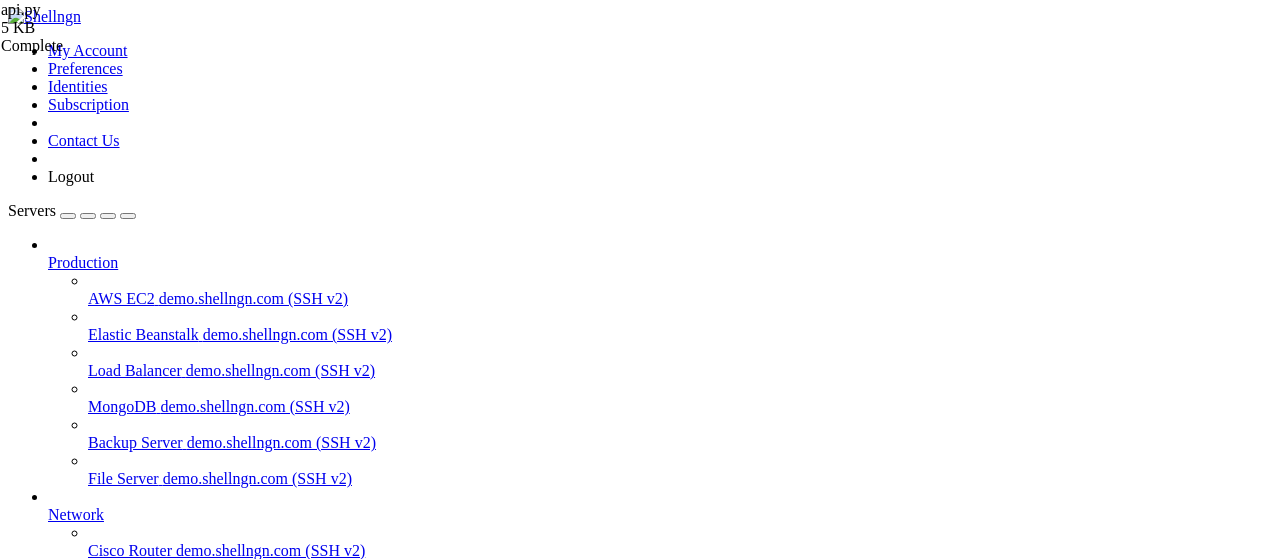 scroll, scrollTop: 0, scrollLeft: 0, axis: both 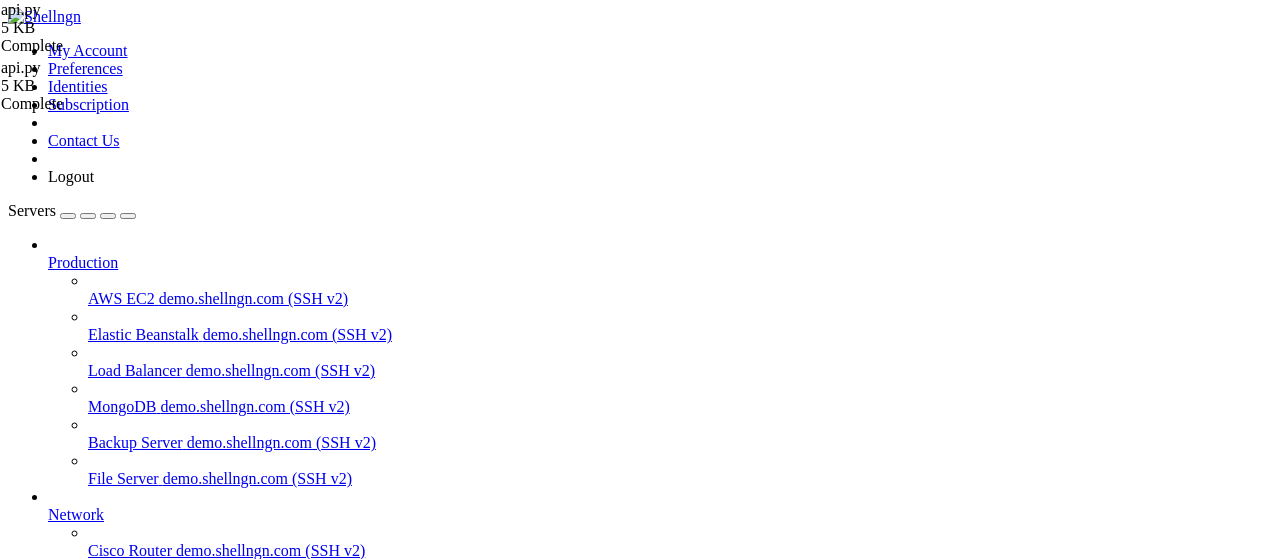 drag, startPoint x: 447, startPoint y: 440, endPoint x: 372, endPoint y: 441, distance: 75.00667 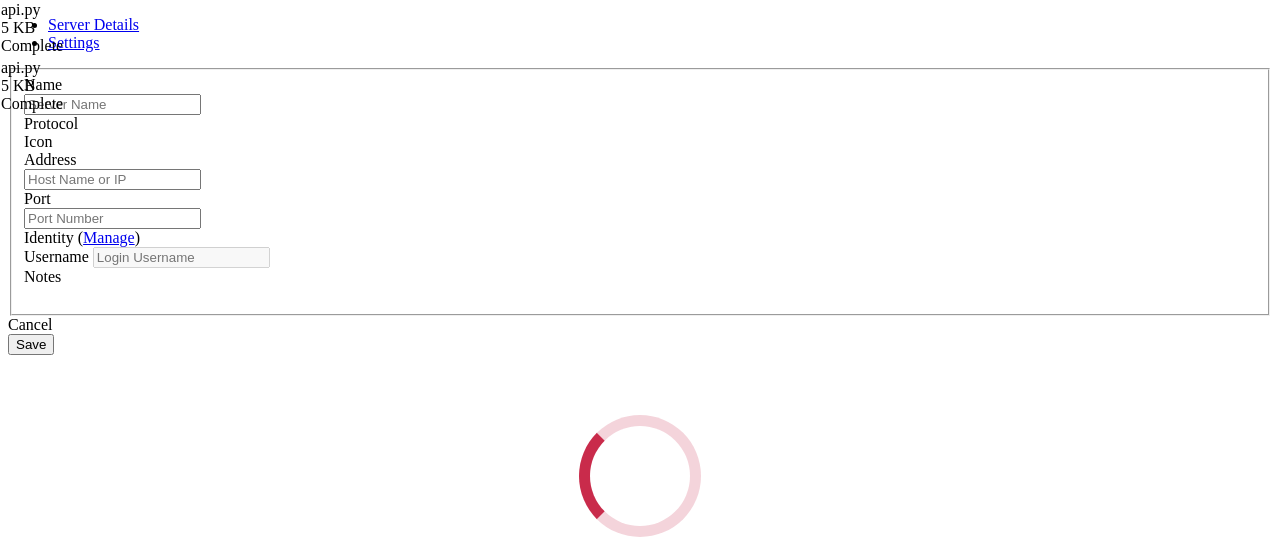 type on "ботики" 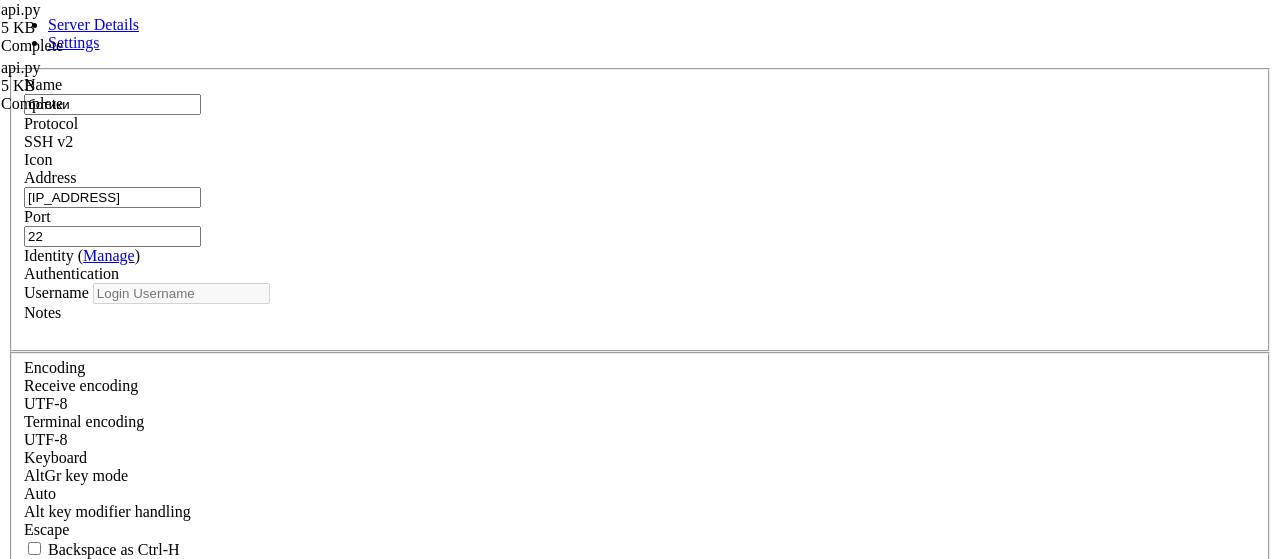 type on "root" 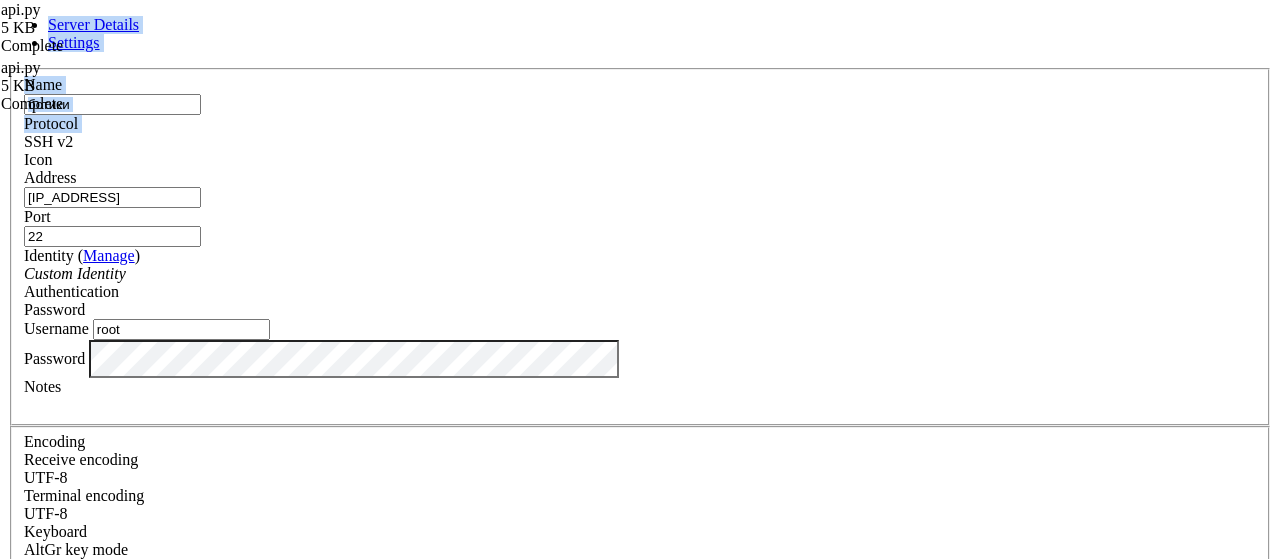 drag, startPoint x: 495, startPoint y: 193, endPoint x: 263, endPoint y: 197, distance: 232.03448 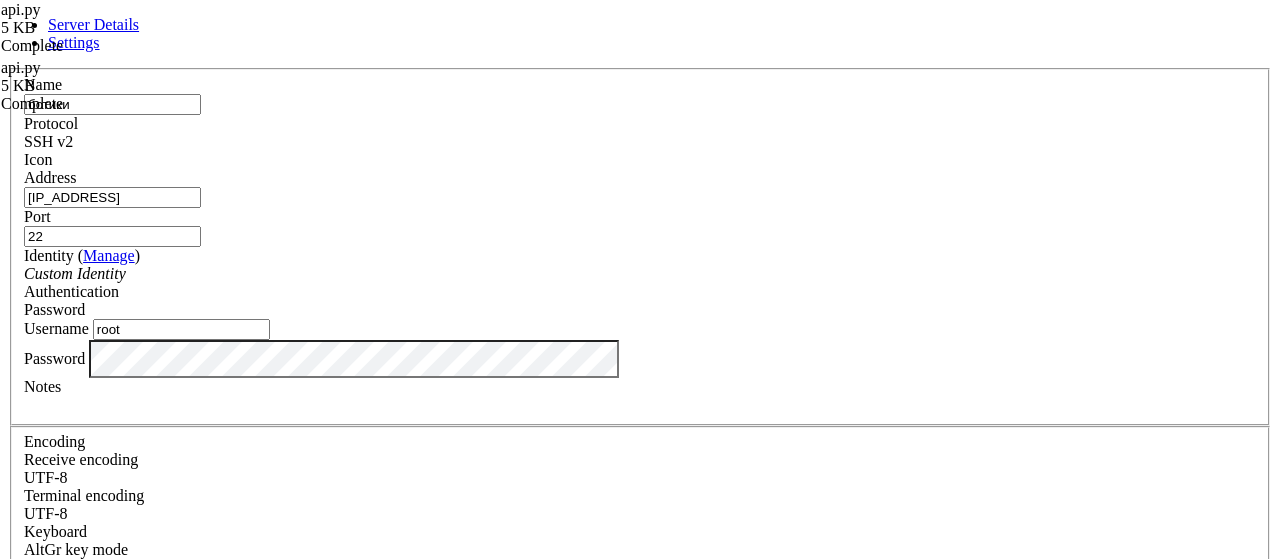 drag, startPoint x: 482, startPoint y: 209, endPoint x: 257, endPoint y: 198, distance: 225.26872 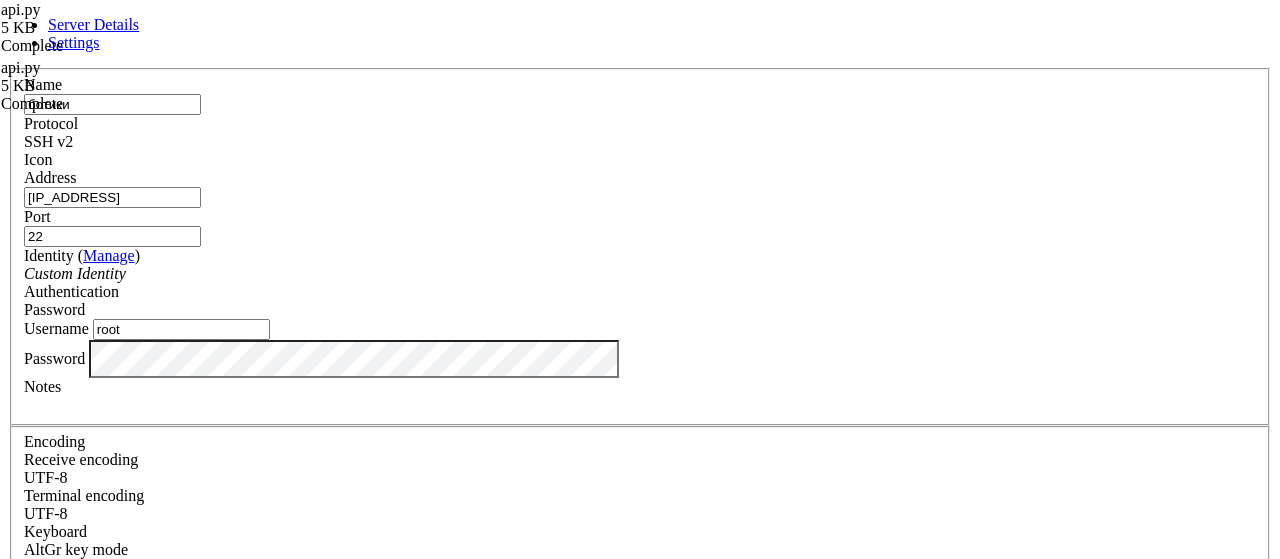 click on "Cancel" at bounding box center [640, 812] 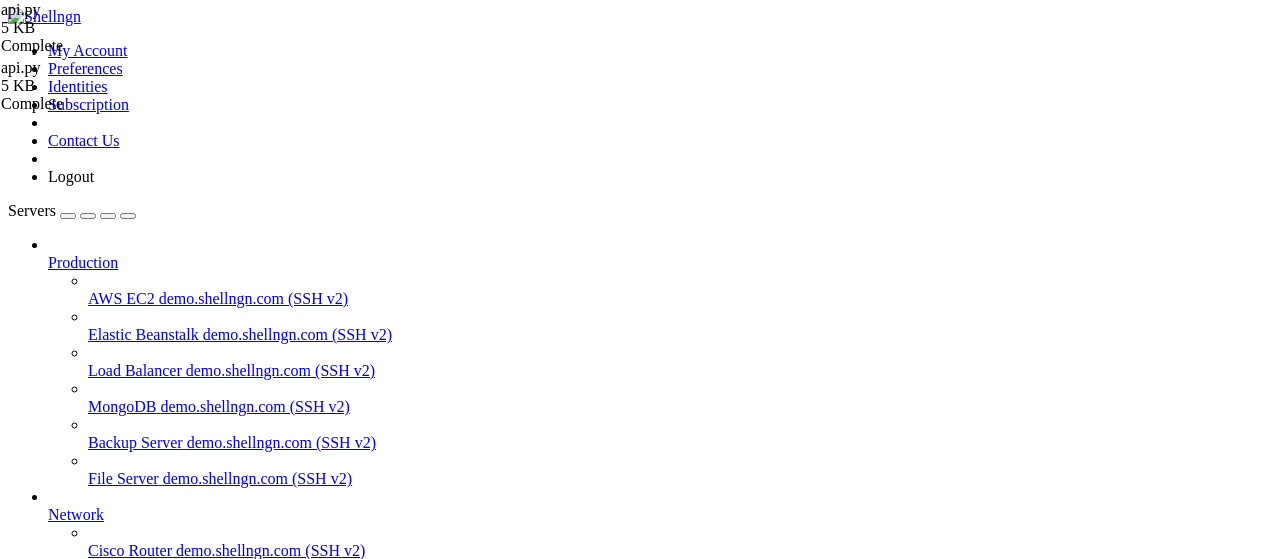 click on "return   jsonify ({ "status" :   status ,   "result" :   result ,   "time" :   round ( took , 2 )}) ,   scode             elif   any ( x   in   url   for   x   in   vertise ) :                   start   =   time . time ( )                   result   =   await   sync ( linkvertise . linkvertise ,   url )                   took   =   time . time ( )   -   start                   status ,   scode   =   ( 'Error' ,   500 )   if   'An error occurred while bypassing'   in   result   or   result   ==   'Bypass of this service is currently unavailable'   else   ( 'Success' ,   200 )                   return   jsonify ({ "status" :   status ,   "result" :   result ,   "time" :   round ( took , 2 )}) ,   scode             elif   any ( x   in   url   for   x   in   plato ) :                   start   =   time . time ( )                   result   =   await   sync ( delta . delta ,   url )                   took   =   time . time ( )   -   start                   status ,   scode   =   ( 'Error' ,   500" at bounding box center (846, 2100) 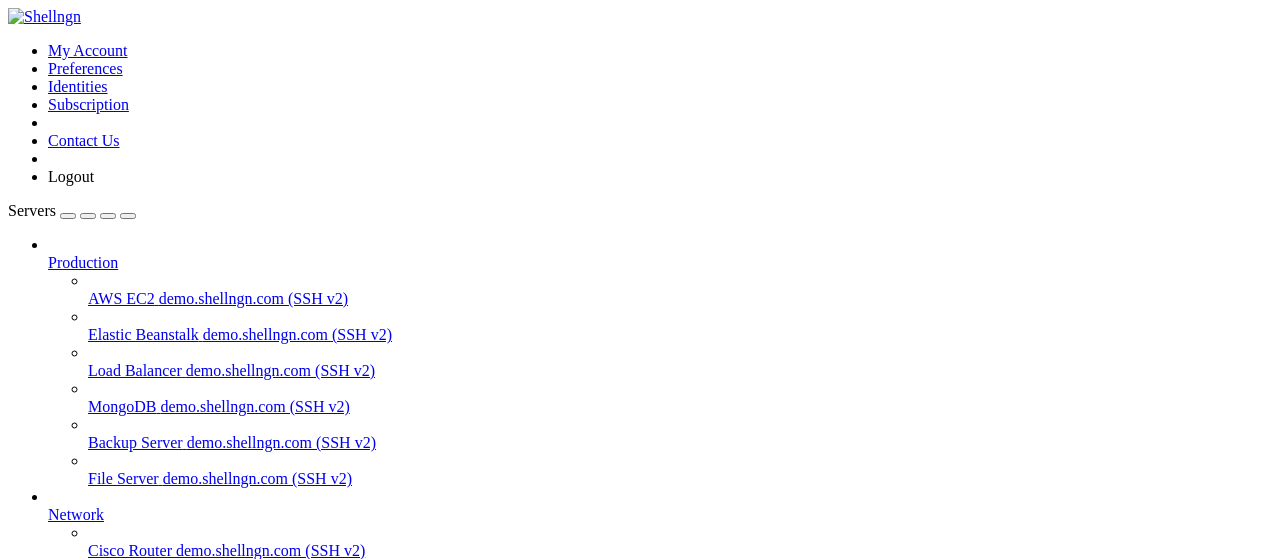 click at bounding box center [16, 1211] 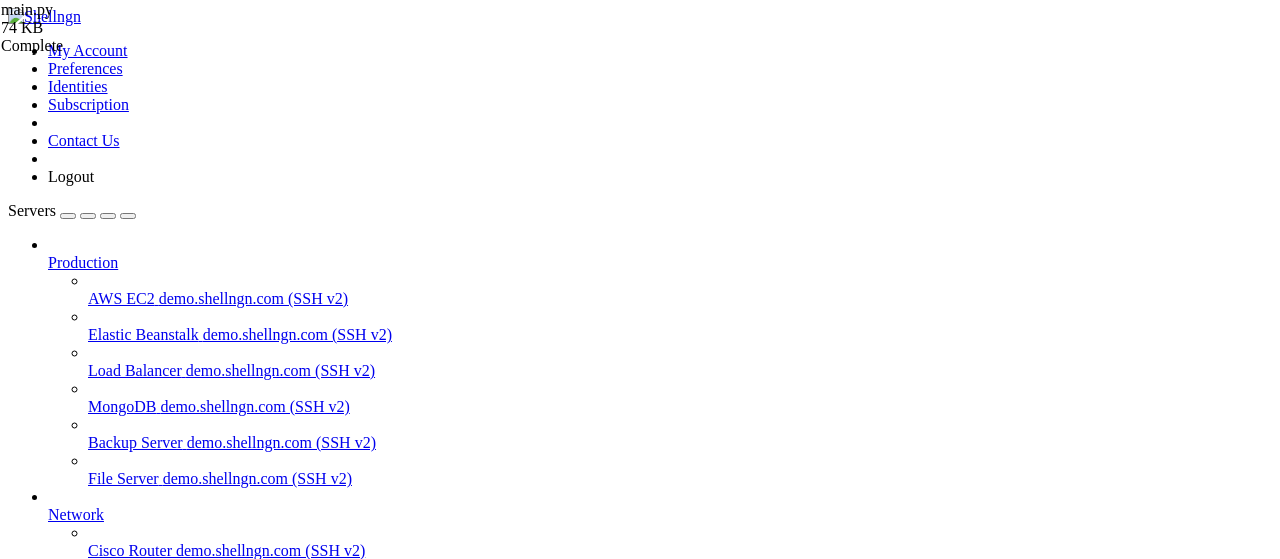 click on "ботики" at bounding box center (72, 870) 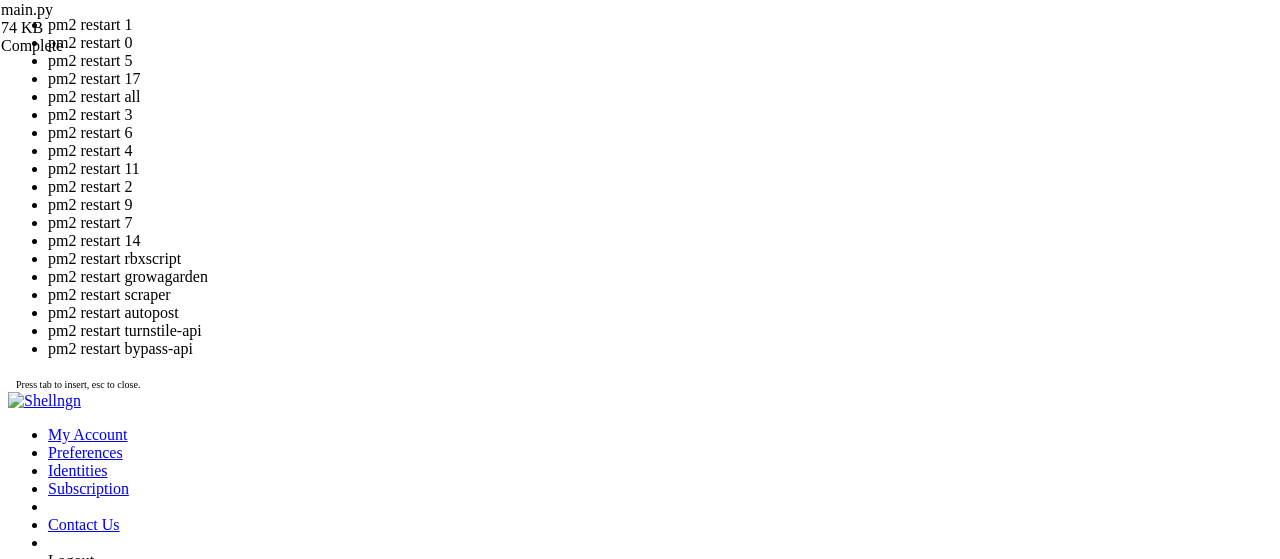 click on "2" 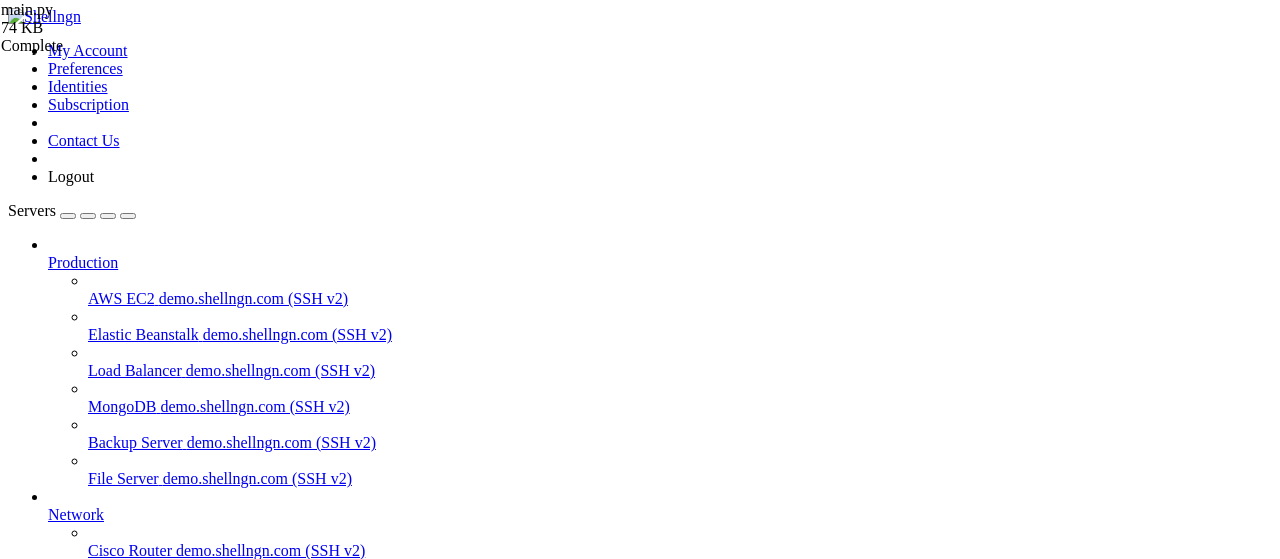 click on "" at bounding box center [660, 889] 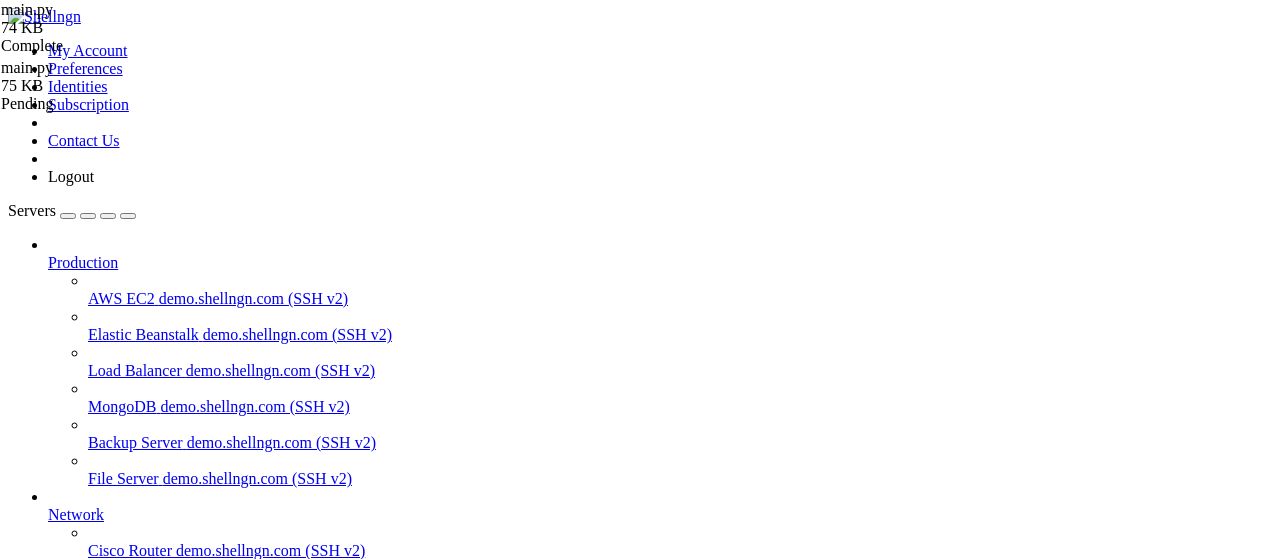 click on "Reconnect" at bounding box center (640, 1592) 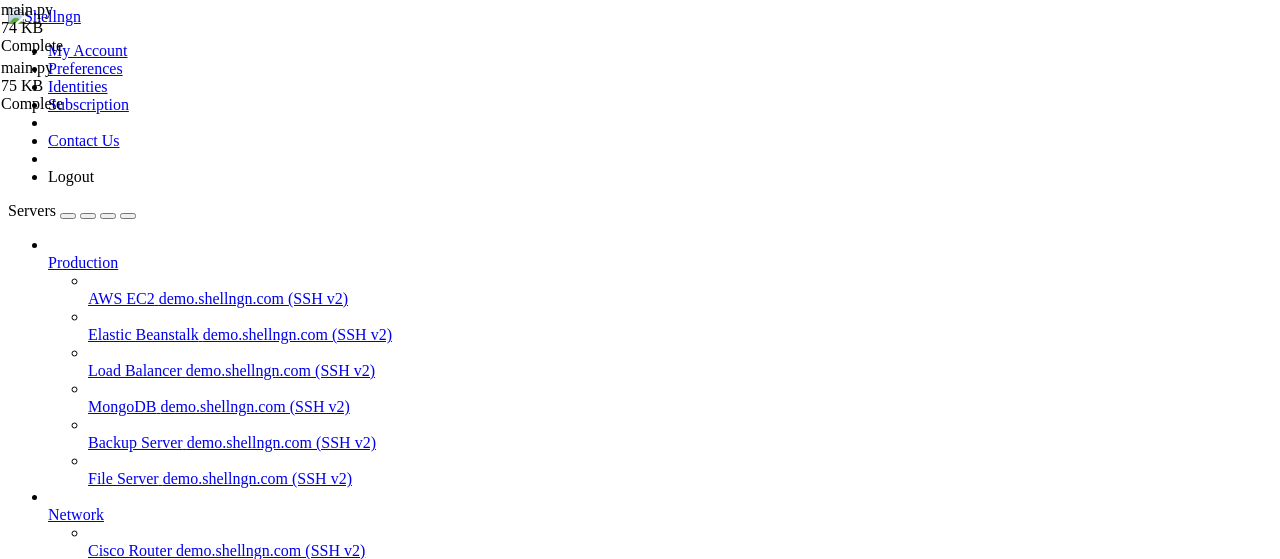 click on "ботики
" at bounding box center [660, 916] 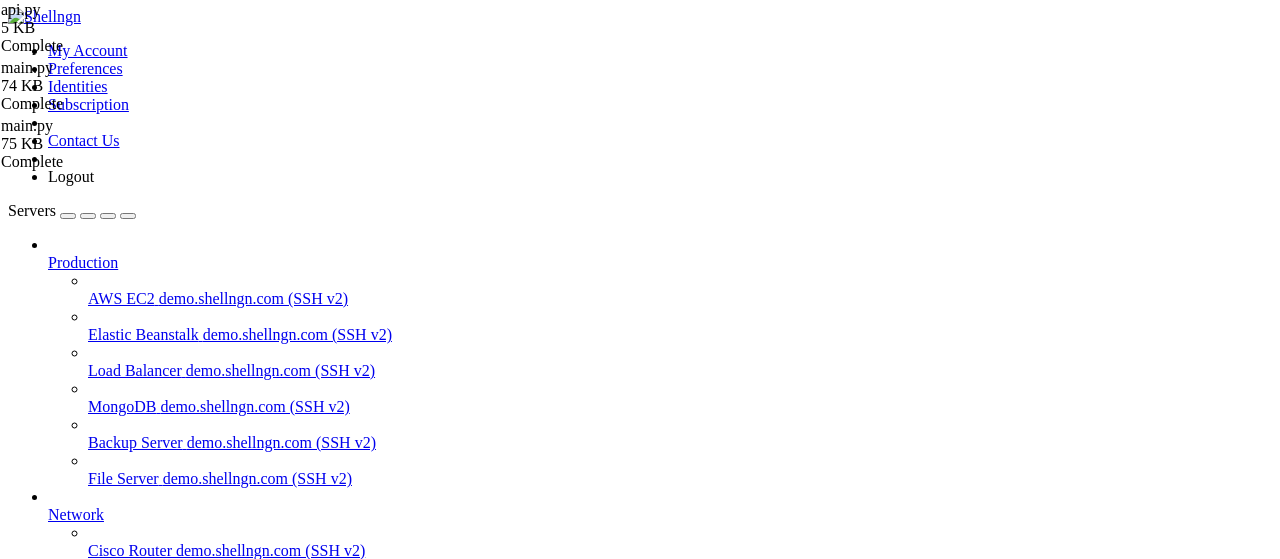 click on "from   quart   import   Quart ,   request ,   jsonify import   time ,   asyncio from   concurrent . futures   import   ThreadPoolExecutor from   bypassing   import   codex ,   relz ,   rekonise ,   linkvertise ,   delta ,   lootlabs app   =   Quart ( __name__ ) app . config [ "JSONIFY_PRETTYPRINT_REGULAR" ]   =   True app . json . sort_keys   =   False executor   =   ThreadPoolExecutor ( max_workers = 100 ) apikeys   =   [ '[API_KEY]' ] loot = [ 'loot-link.com' , 'loot-links.com' , 'lootdest.org' , 'lootdest.com' ,   'explore.lootlabs.gg' ] vertise = [ "direct-link.net" , "link-to.net" , "direkt-wissen.com" , "linkvertise.com" , "linkvertise.org" , "link-center.com" , "link-target.com" , "link-hub.net" , "link-target.net" , "link-center.net" ] plato = [ 'platoboost.com' , 'platoboost.net' , 'platorelay.com' ] async   def   sync ( func ,   * args ) :       loop   =   asyncio . get_event_loop ( )       return   await   loop . run_in_executor ( executor ,   func ,   * args ) @ app . ("}" at bounding box center (846, 1894) 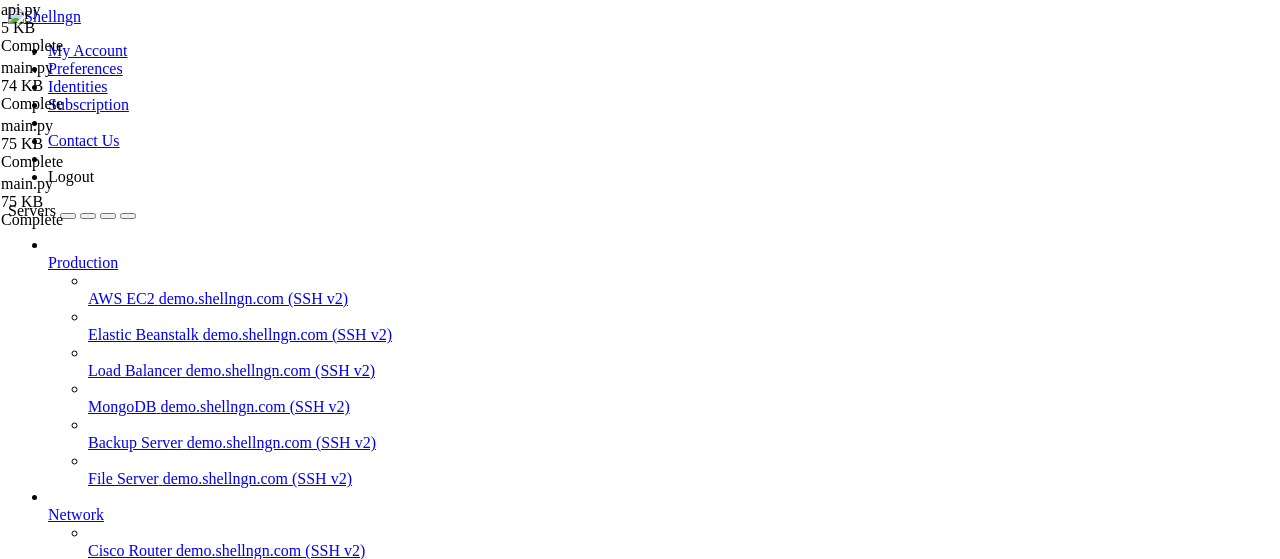 click on "ботики
" at bounding box center [660, 916] 